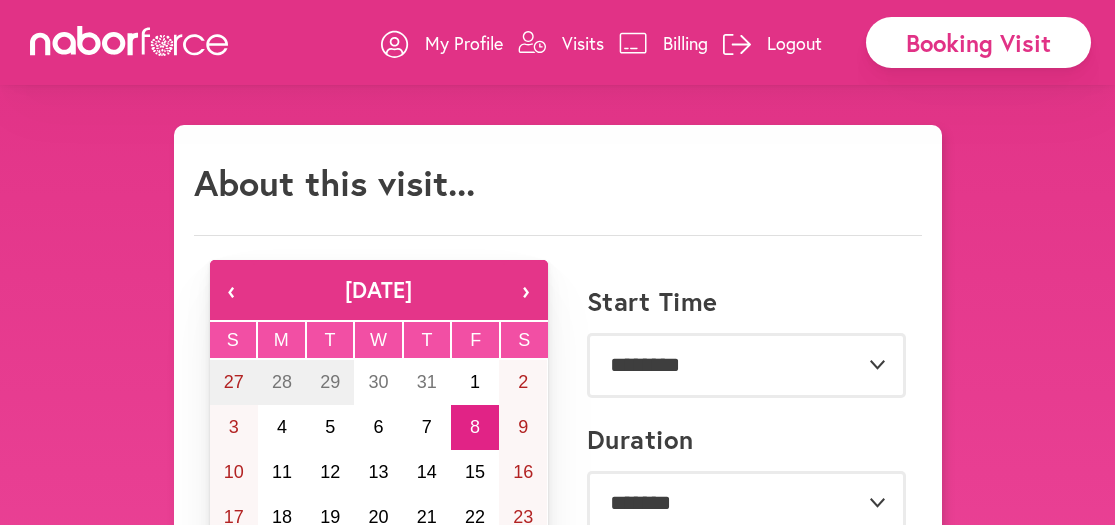 select on "********" 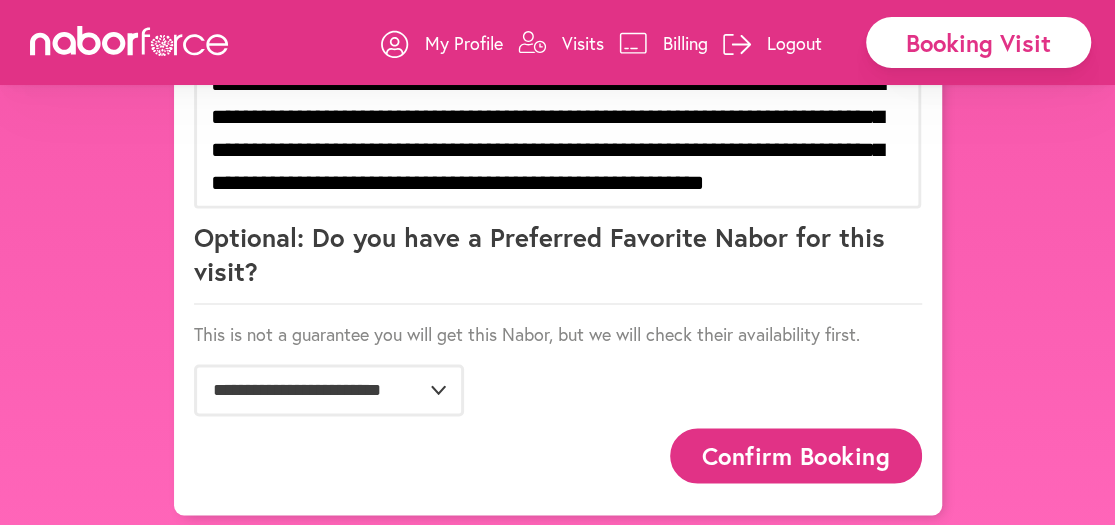 scroll, scrollTop: 0, scrollLeft: 0, axis: both 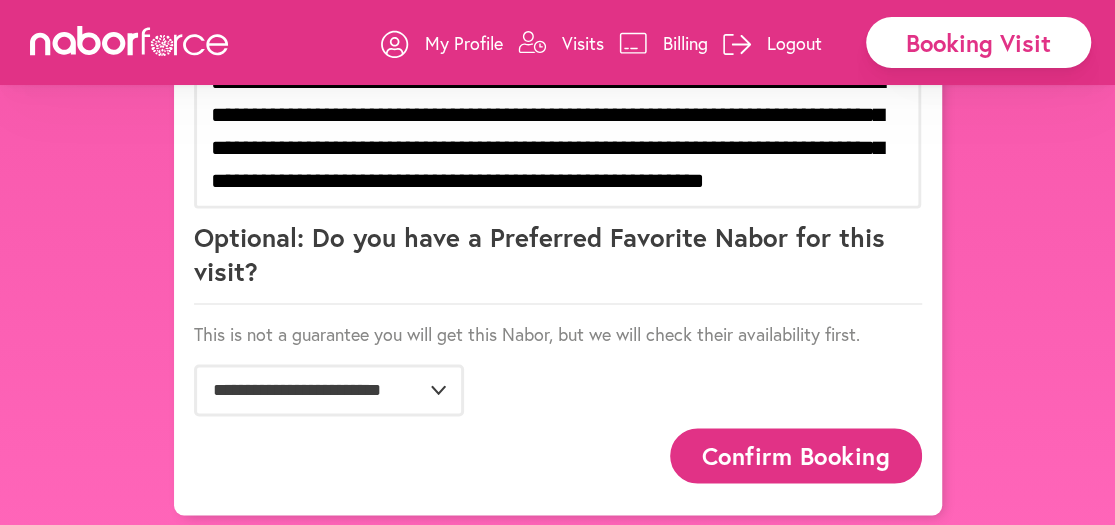 type on "**********" 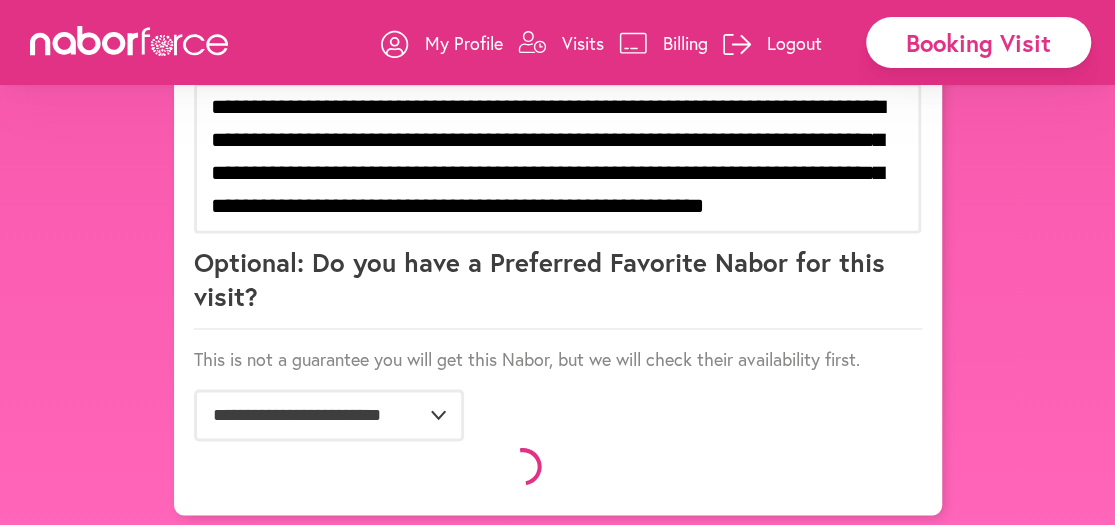 scroll, scrollTop: 1475, scrollLeft: 0, axis: vertical 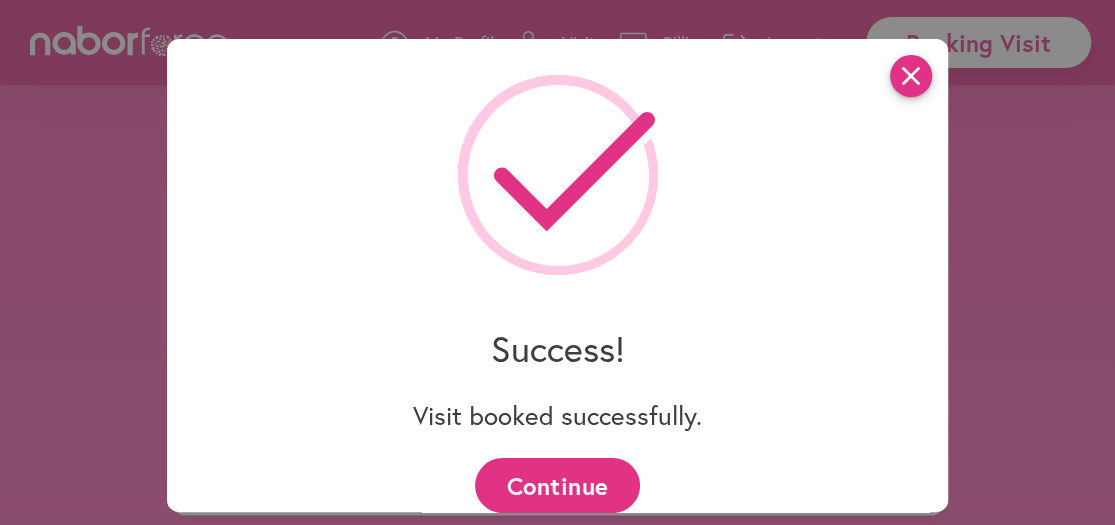 click on "close" at bounding box center [911, 76] 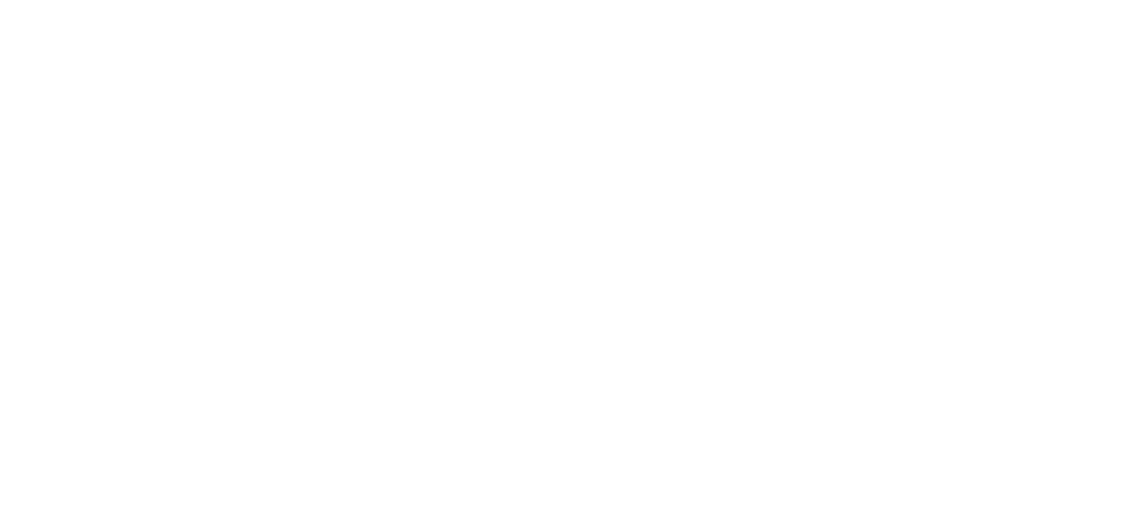 scroll, scrollTop: 0, scrollLeft: 0, axis: both 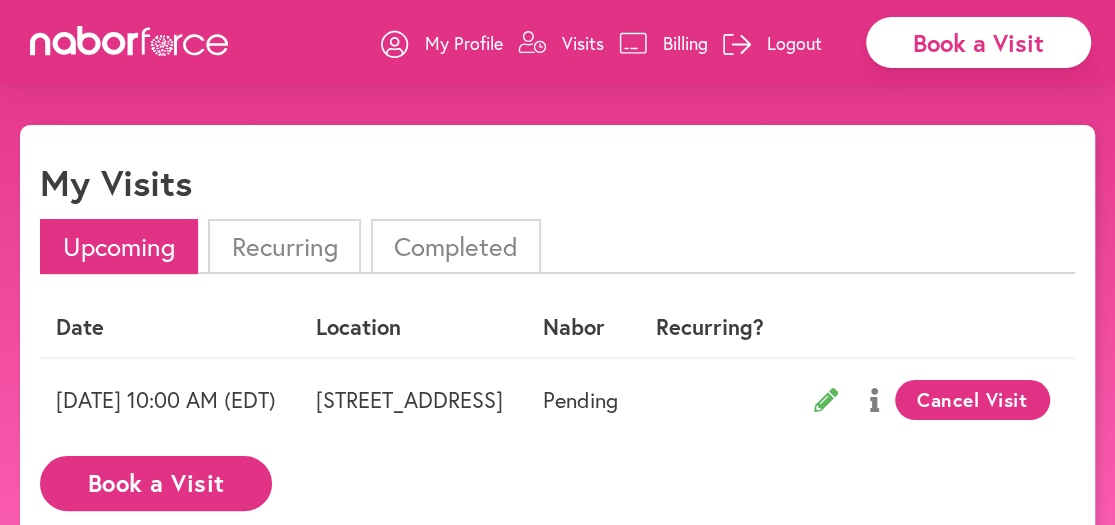 click on "My Profile" at bounding box center (464, 43) 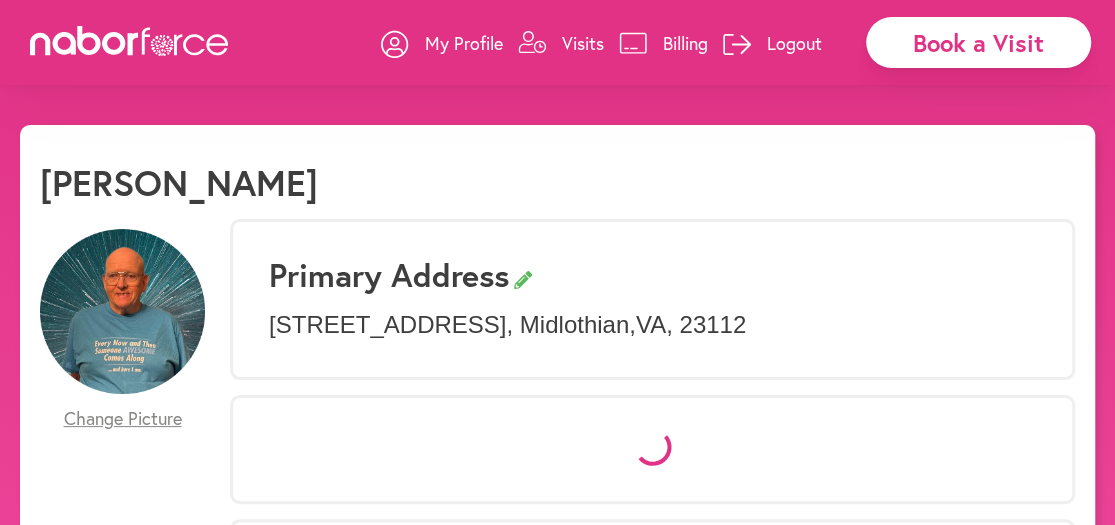select on "*" 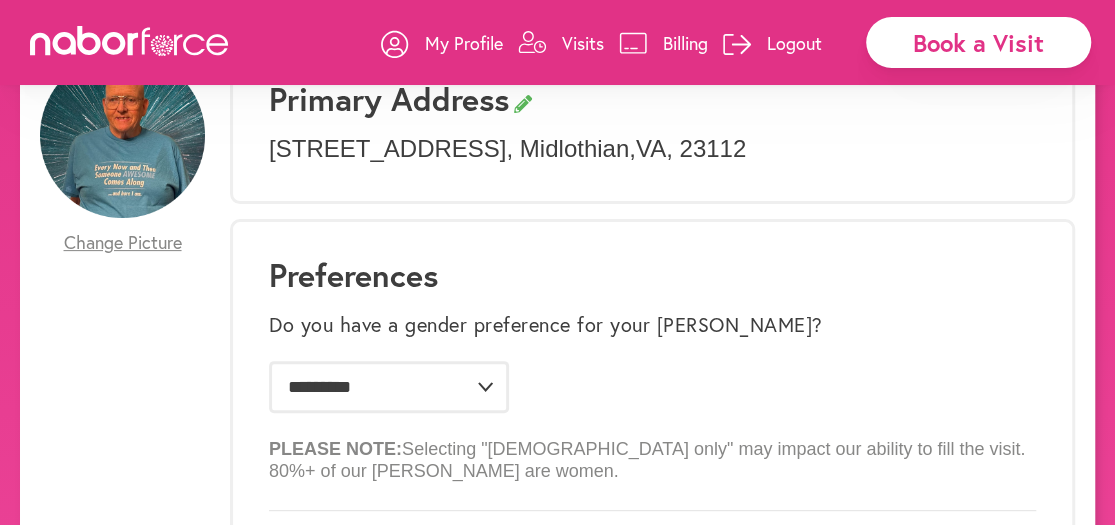 scroll, scrollTop: 154, scrollLeft: 0, axis: vertical 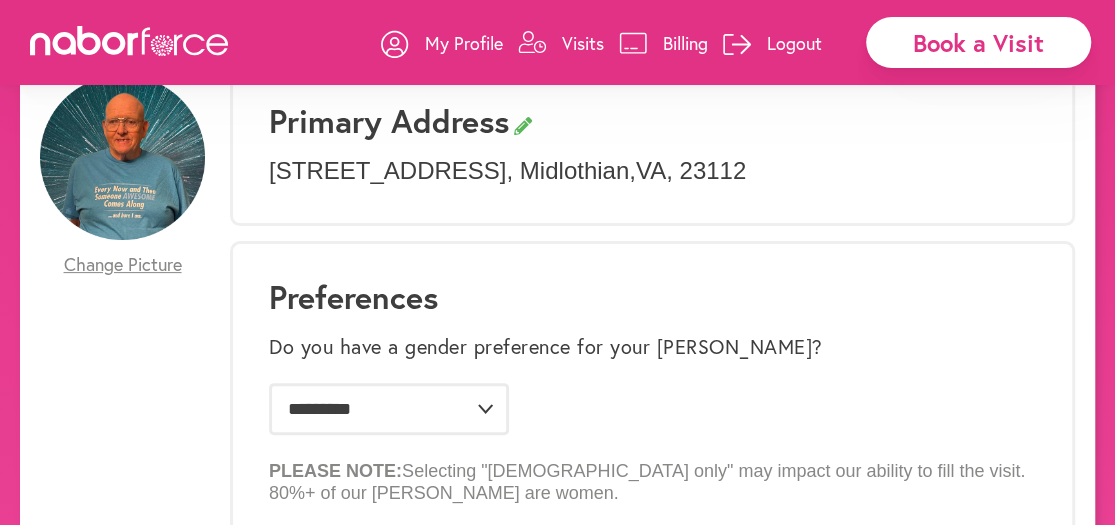 click on "Billing" at bounding box center [685, 43] 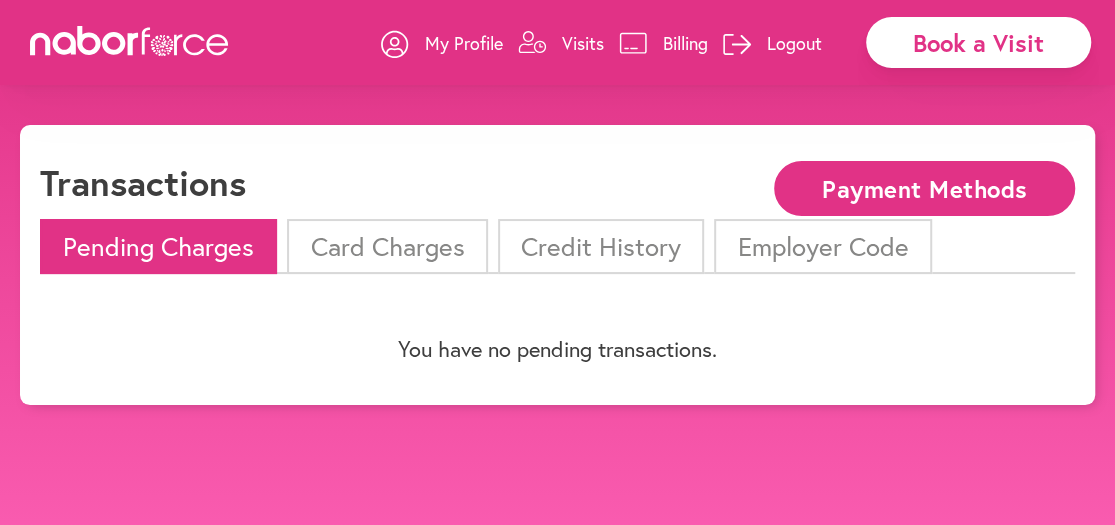 click on "Payment Methods" at bounding box center [924, 188] 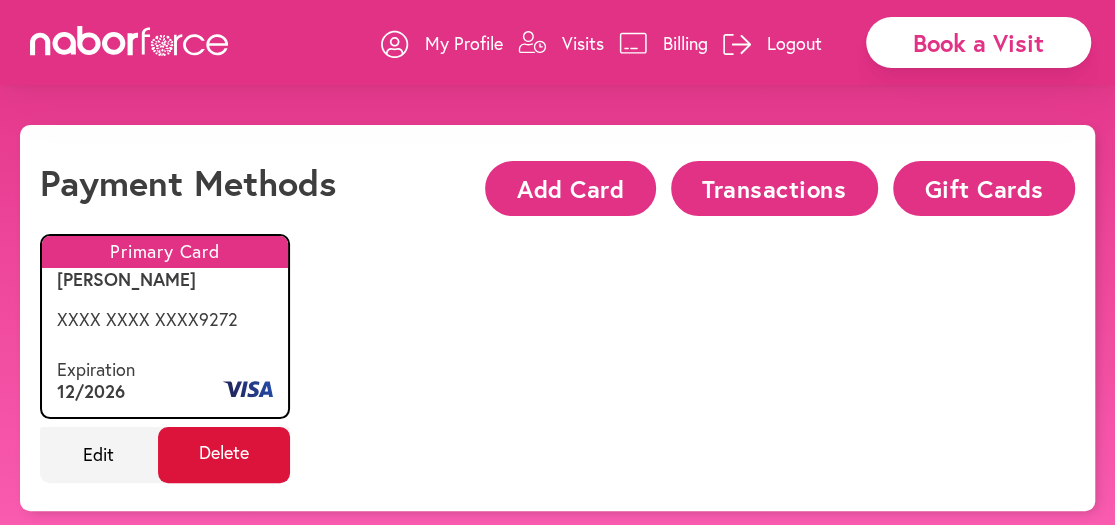 click on "Delete" 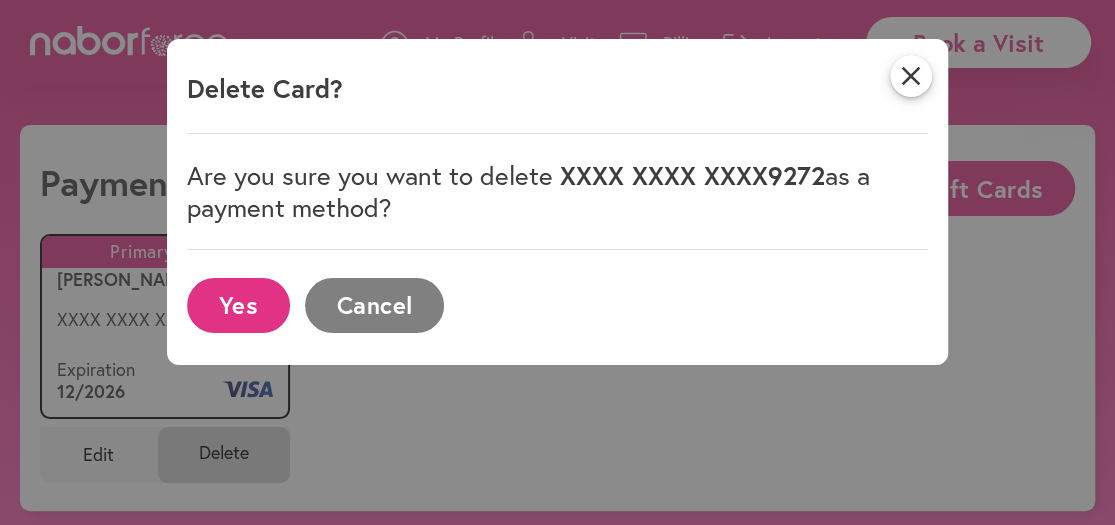 click on "Yes" at bounding box center [238, 305] 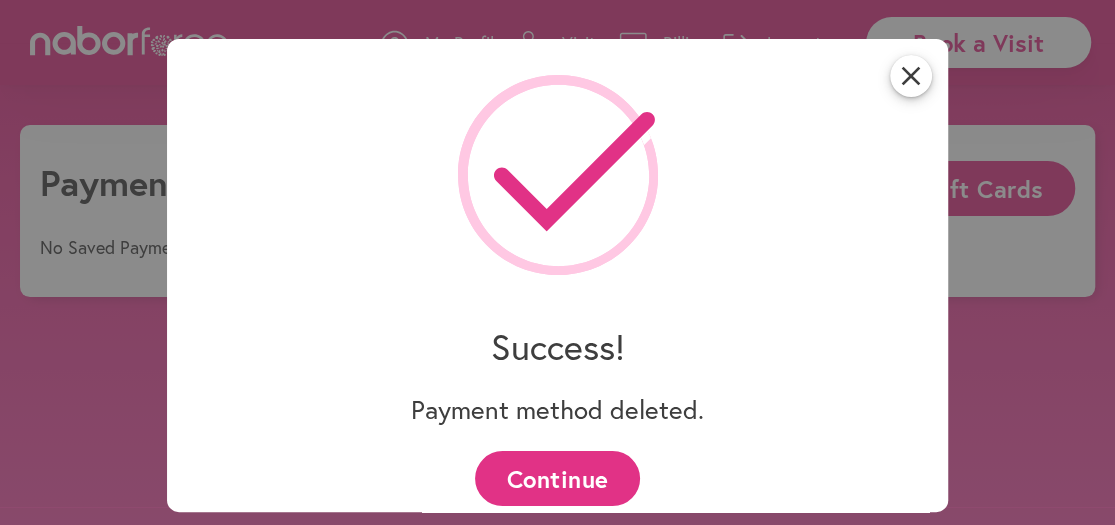 click on "Continue" at bounding box center (557, 478) 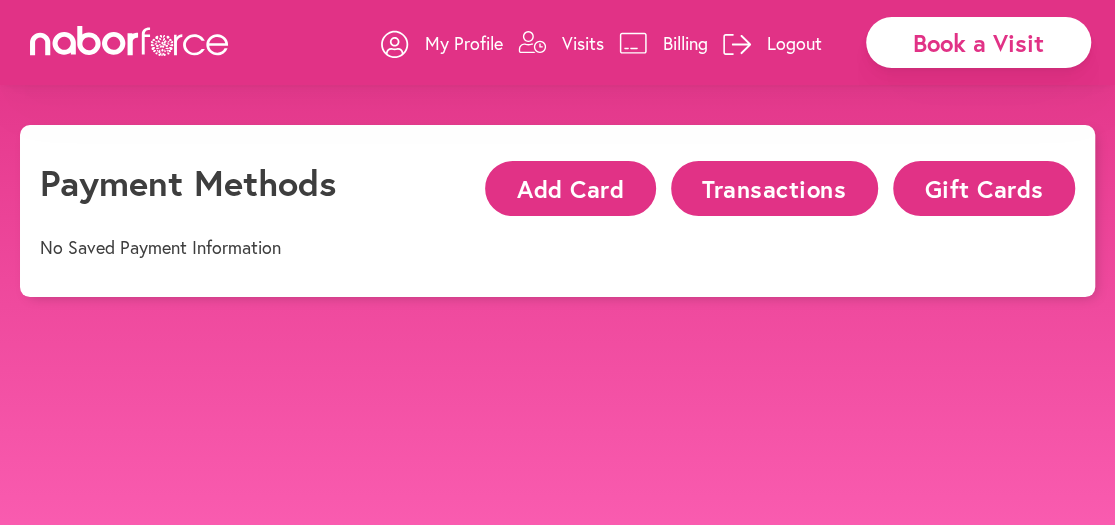 click on "Add Card" at bounding box center [570, 188] 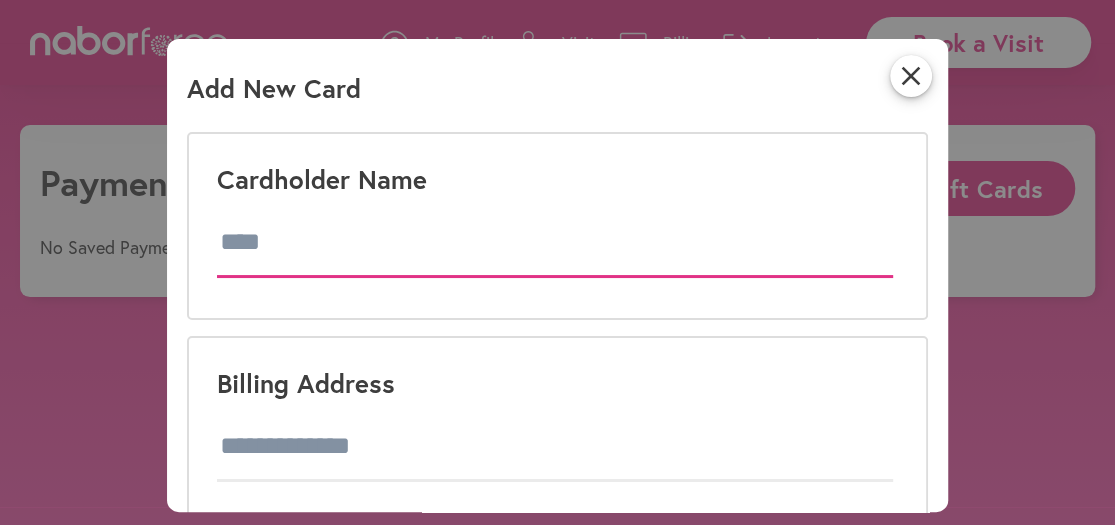 click at bounding box center [555, 243] 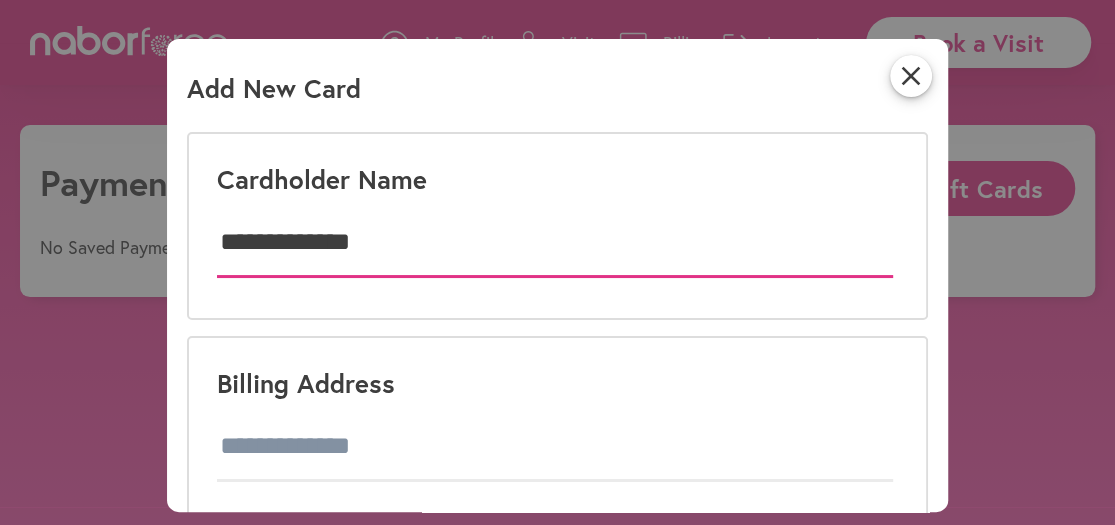 type on "**********" 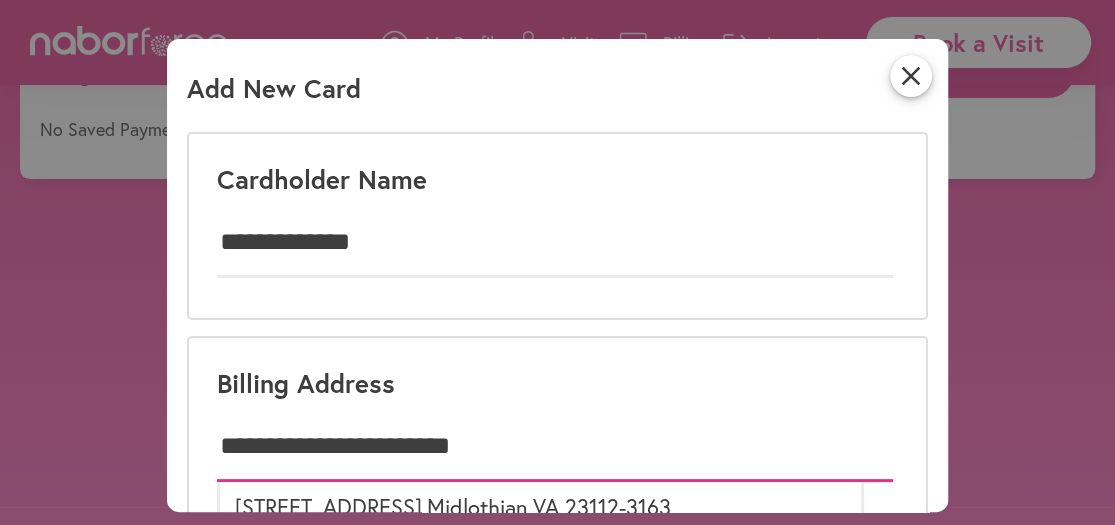 scroll, scrollTop: 125, scrollLeft: 0, axis: vertical 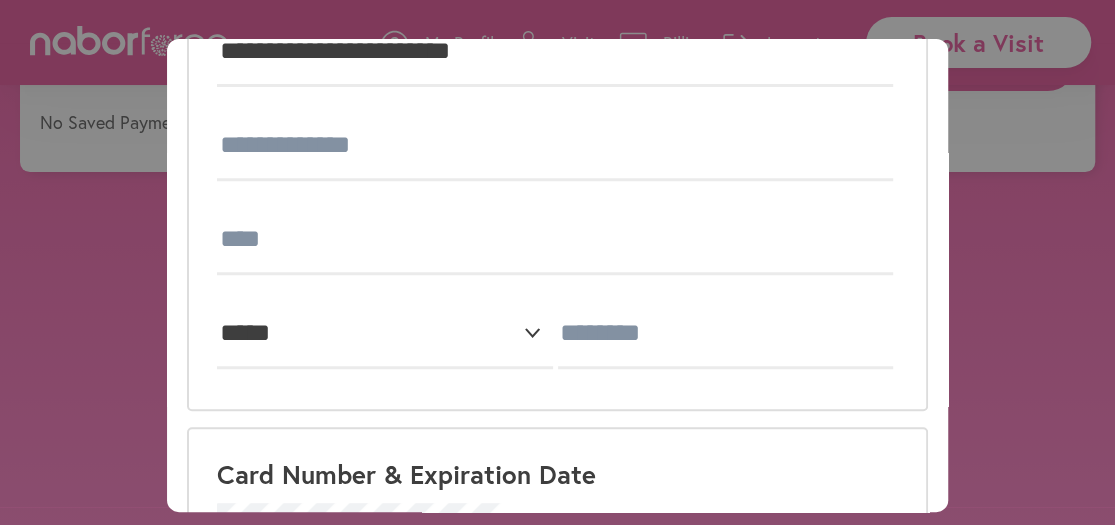 type on "**********" 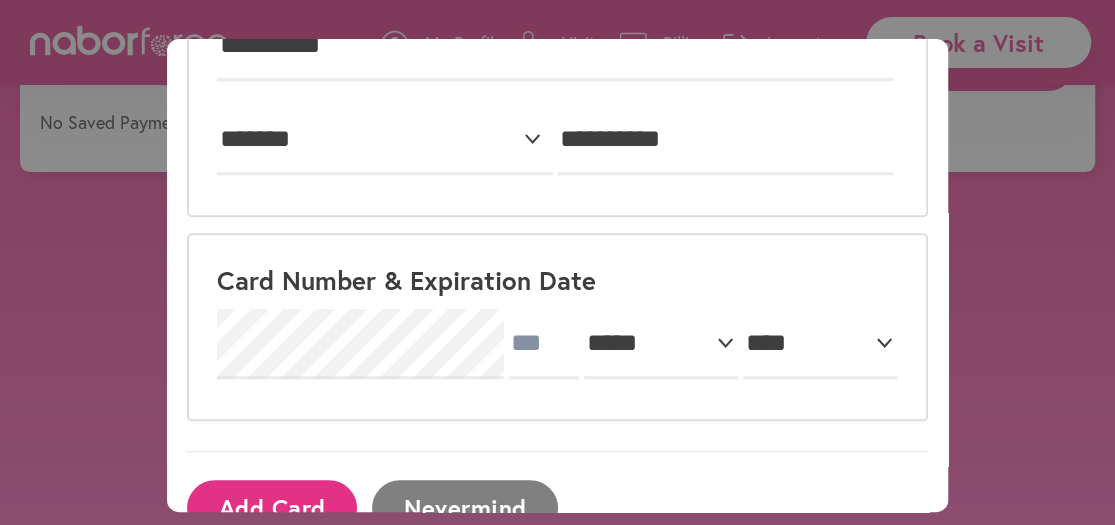 scroll, scrollTop: 595, scrollLeft: 0, axis: vertical 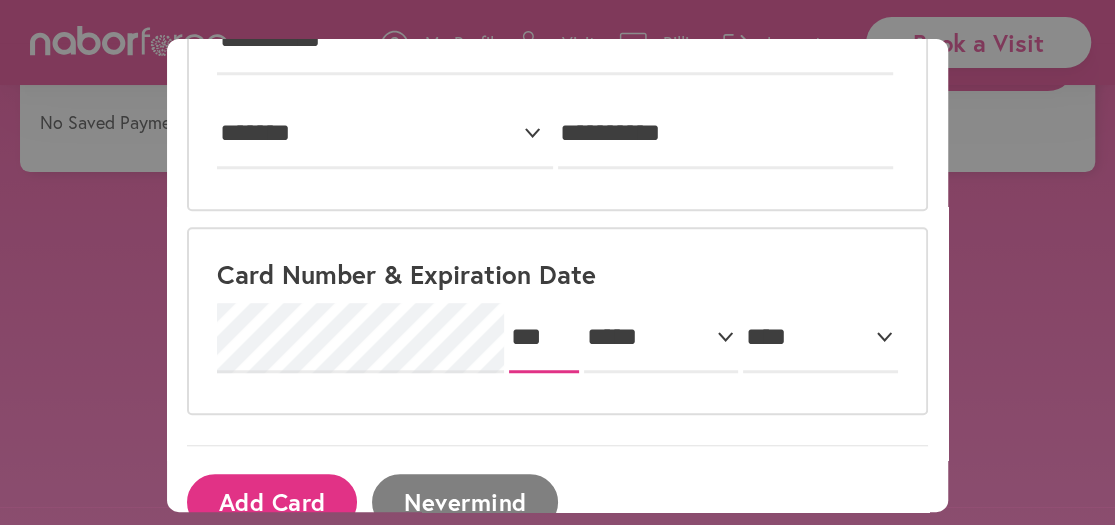 type on "***" 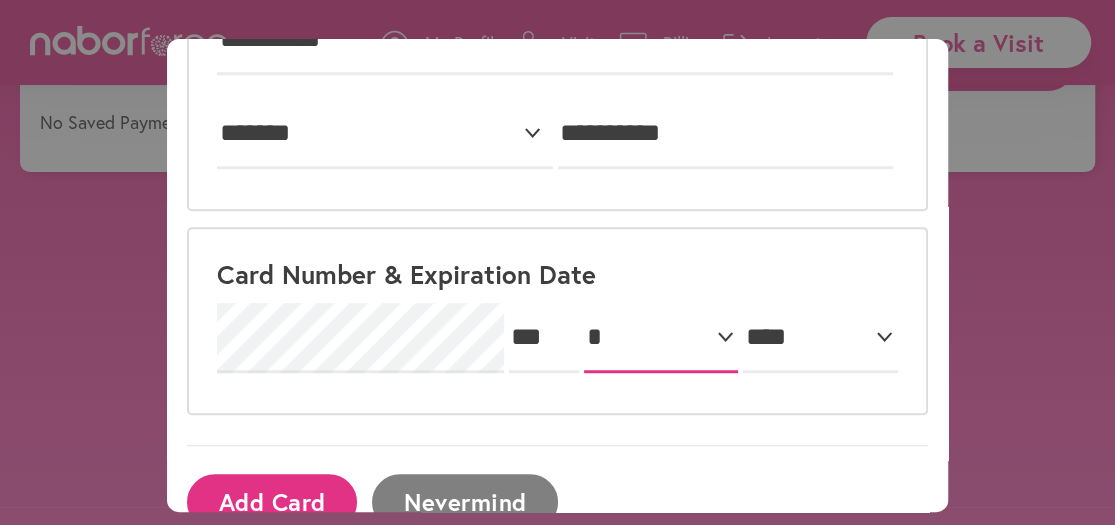 select on "*" 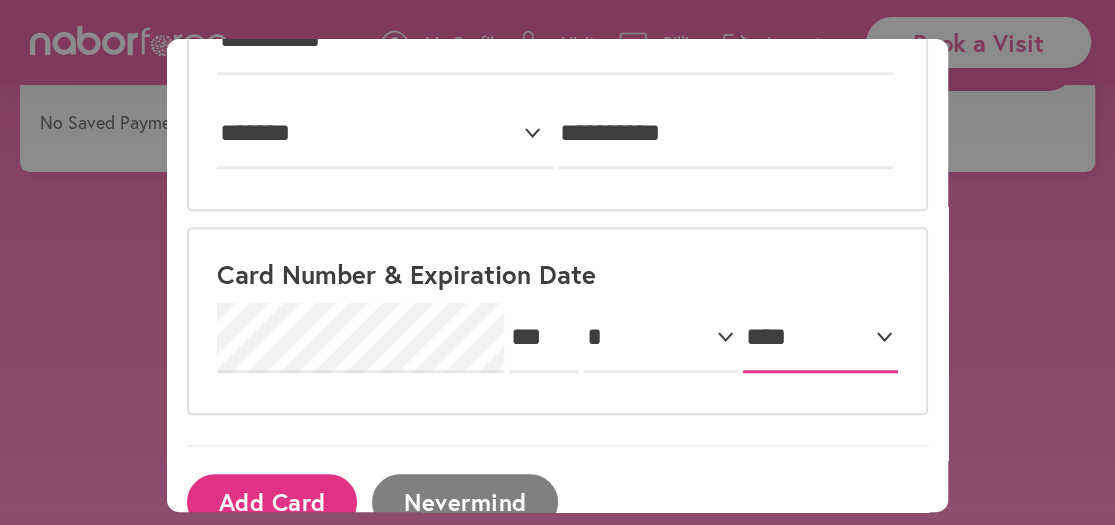 select on "****" 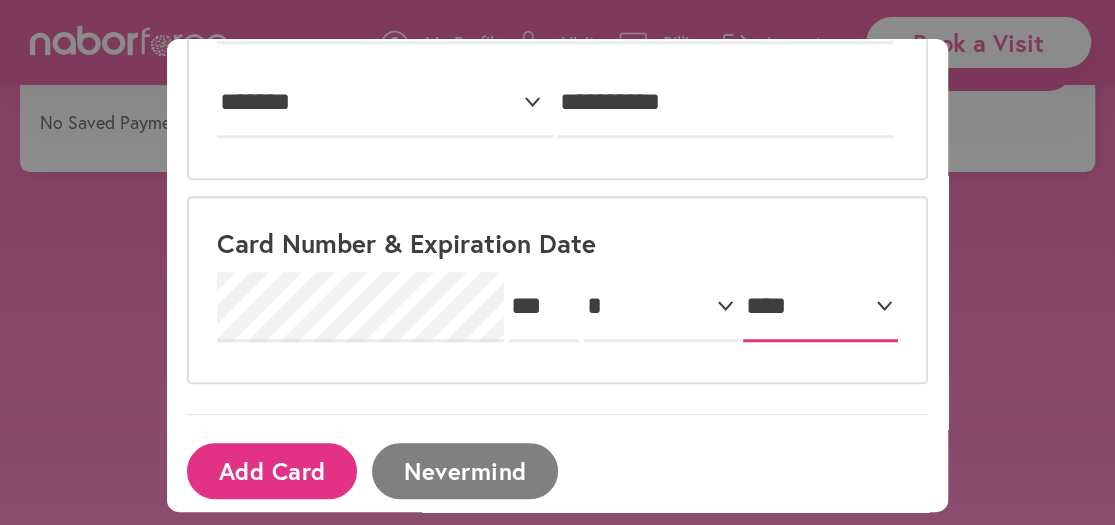 scroll, scrollTop: 642, scrollLeft: 0, axis: vertical 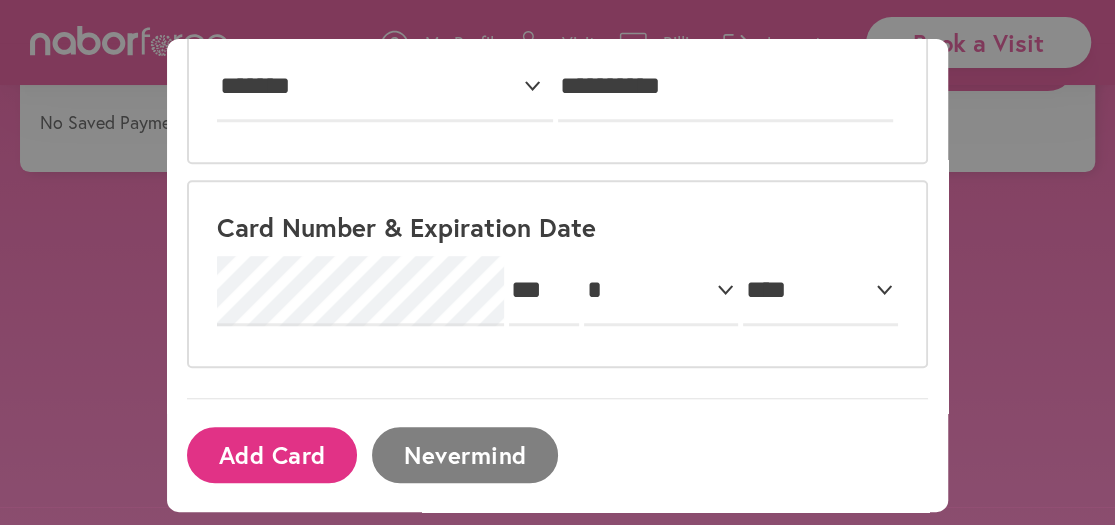 click on "Add Card" at bounding box center [272, 454] 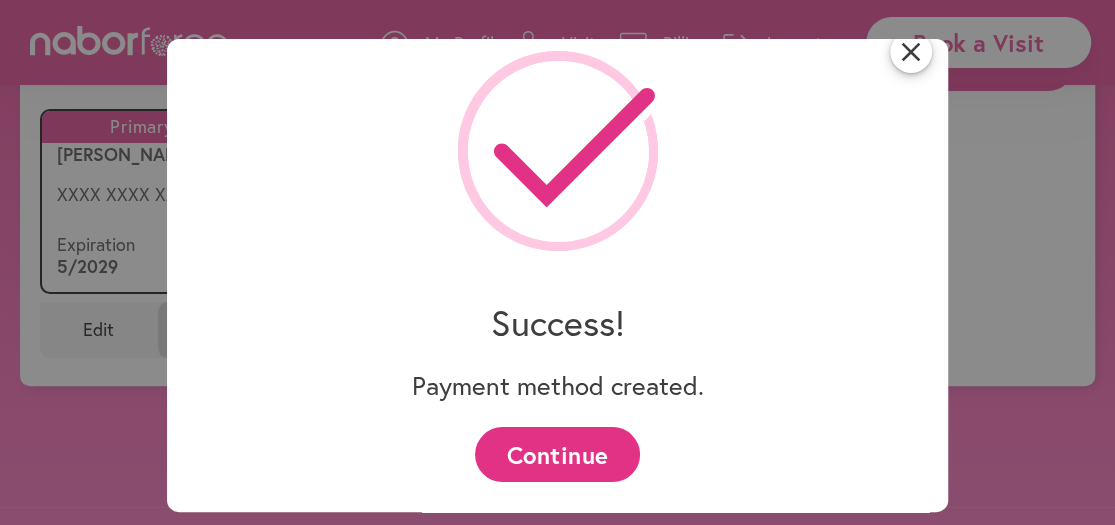 scroll, scrollTop: 22, scrollLeft: 0, axis: vertical 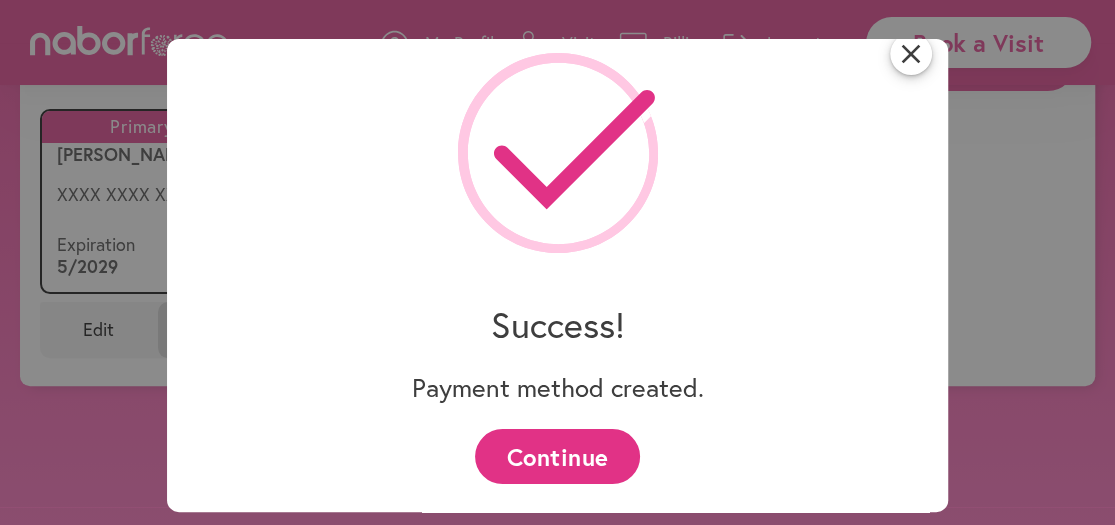 click on "Continue" at bounding box center (557, 456) 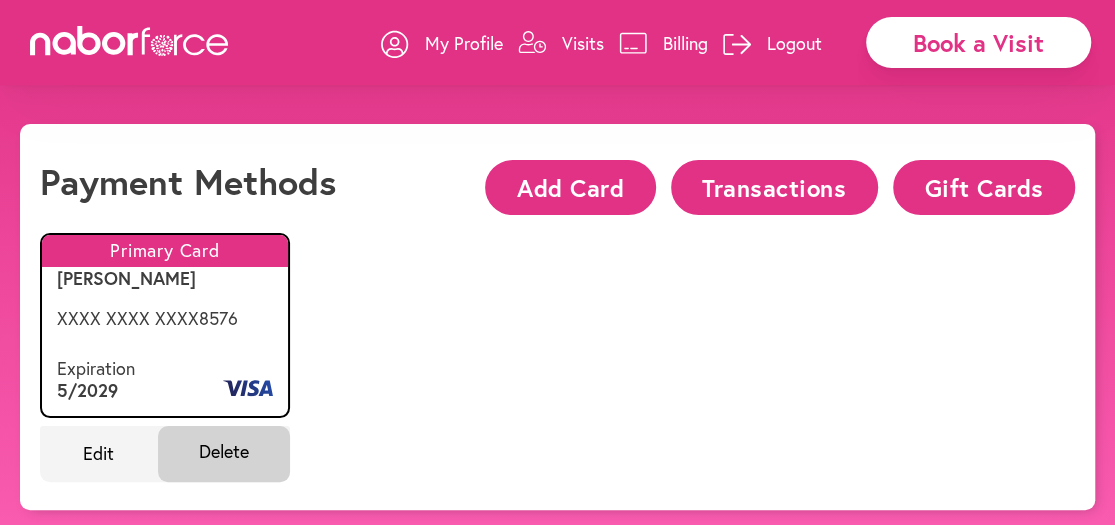 scroll, scrollTop: 0, scrollLeft: 0, axis: both 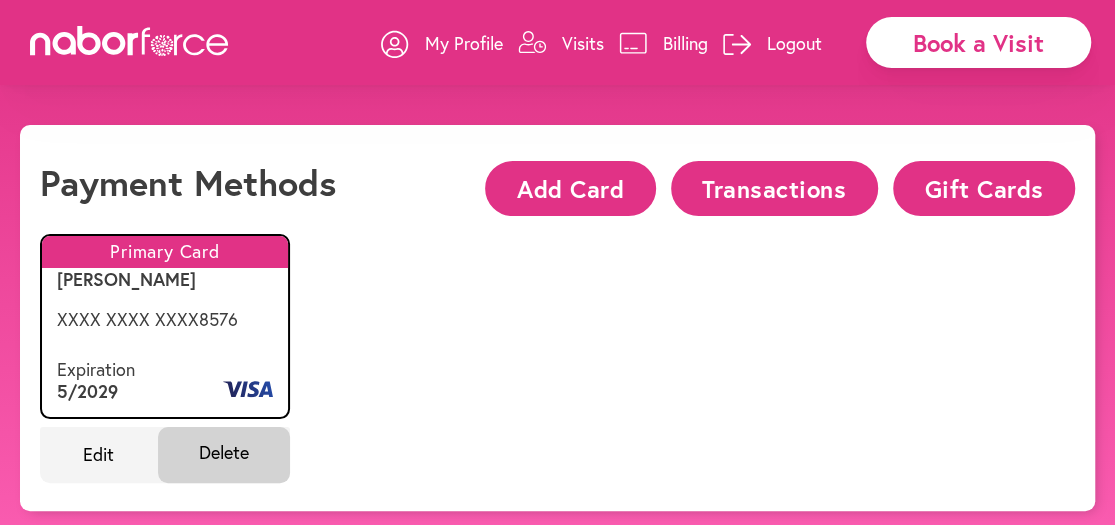 click on "My Profile" at bounding box center (464, 43) 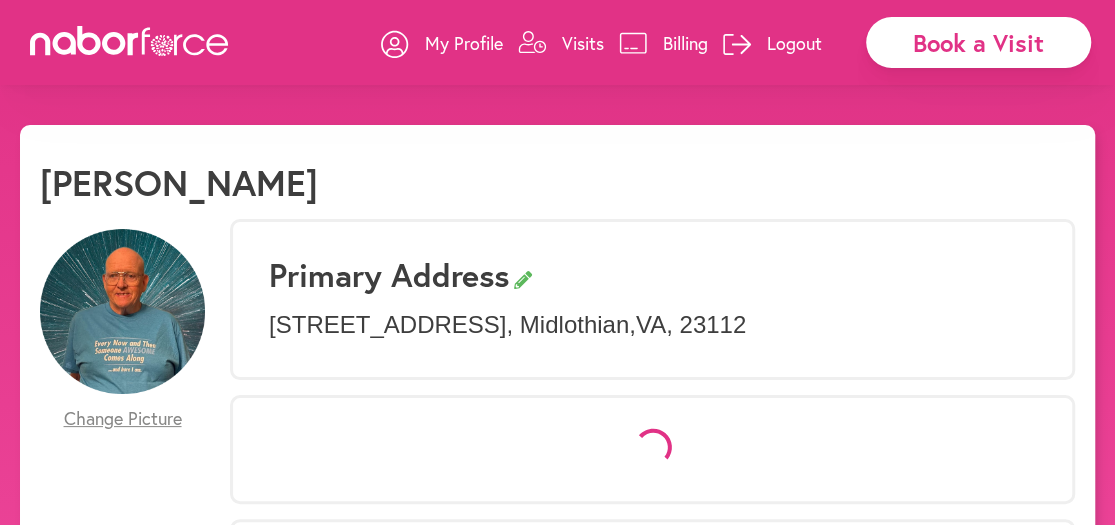 select on "*" 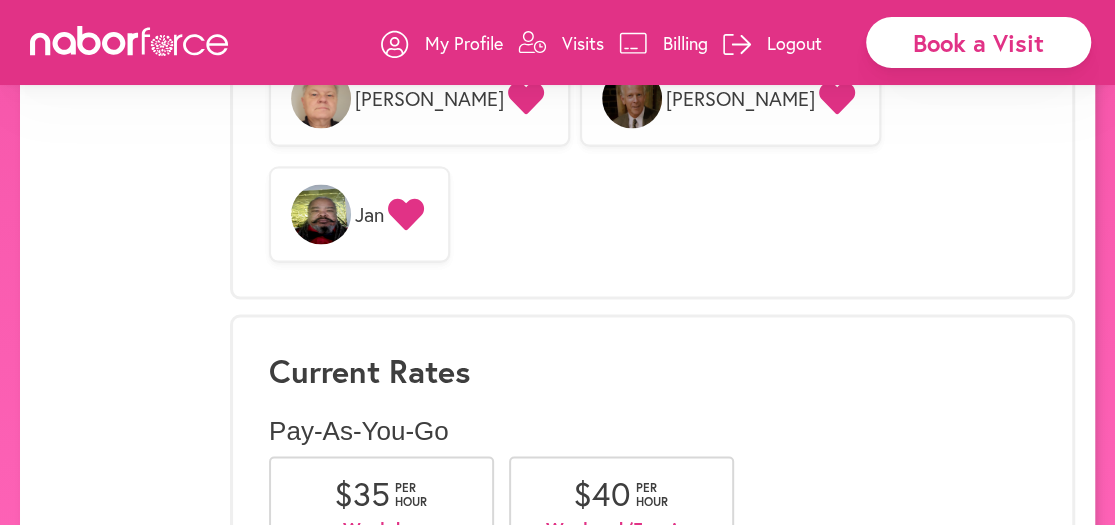 scroll, scrollTop: 1800, scrollLeft: 0, axis: vertical 